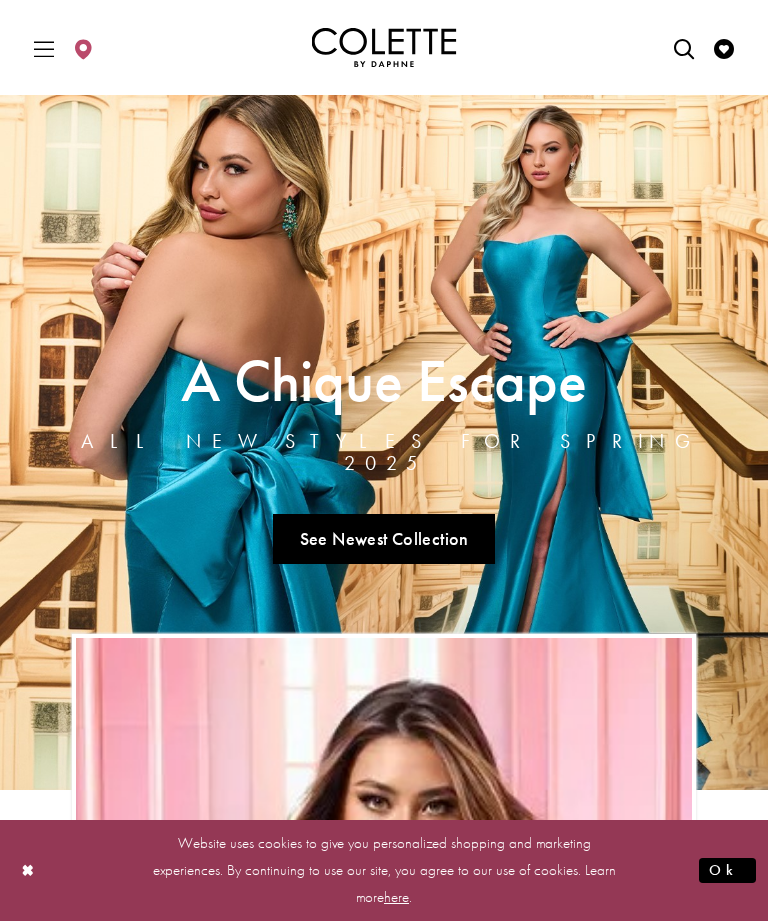 scroll, scrollTop: 0, scrollLeft: 0, axis: both 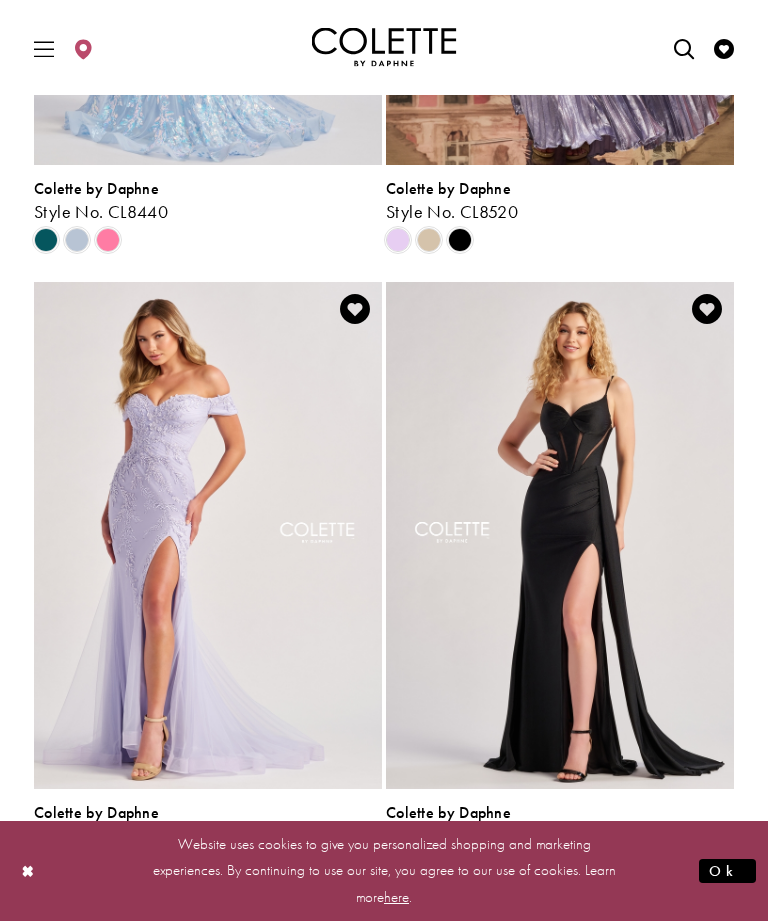 click at bounding box center (460, 865) 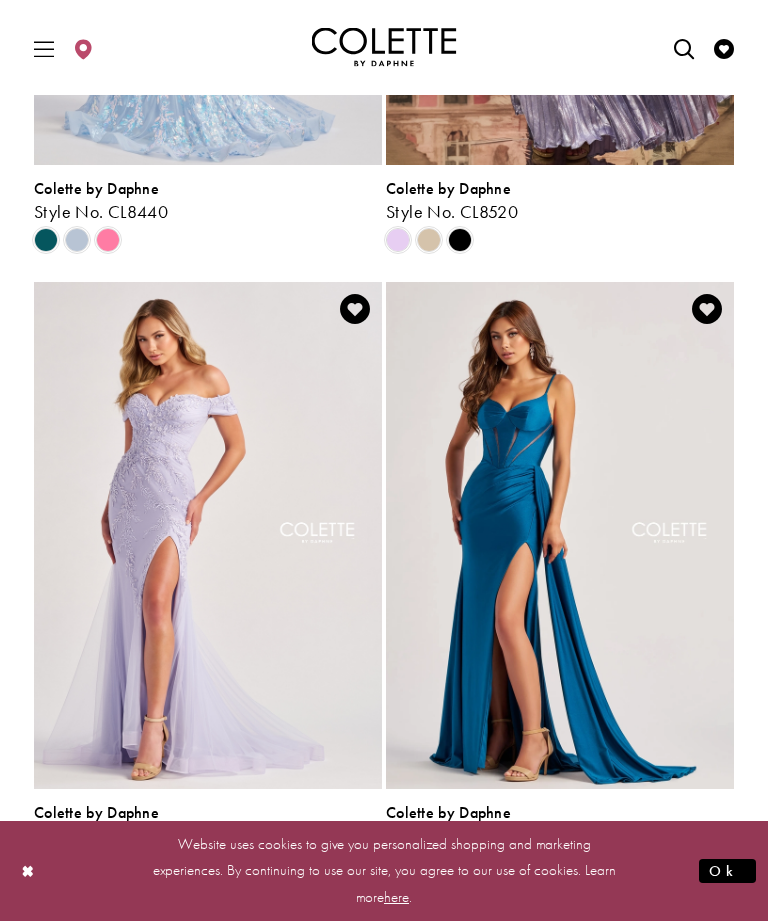 scroll, scrollTop: 1397, scrollLeft: 0, axis: vertical 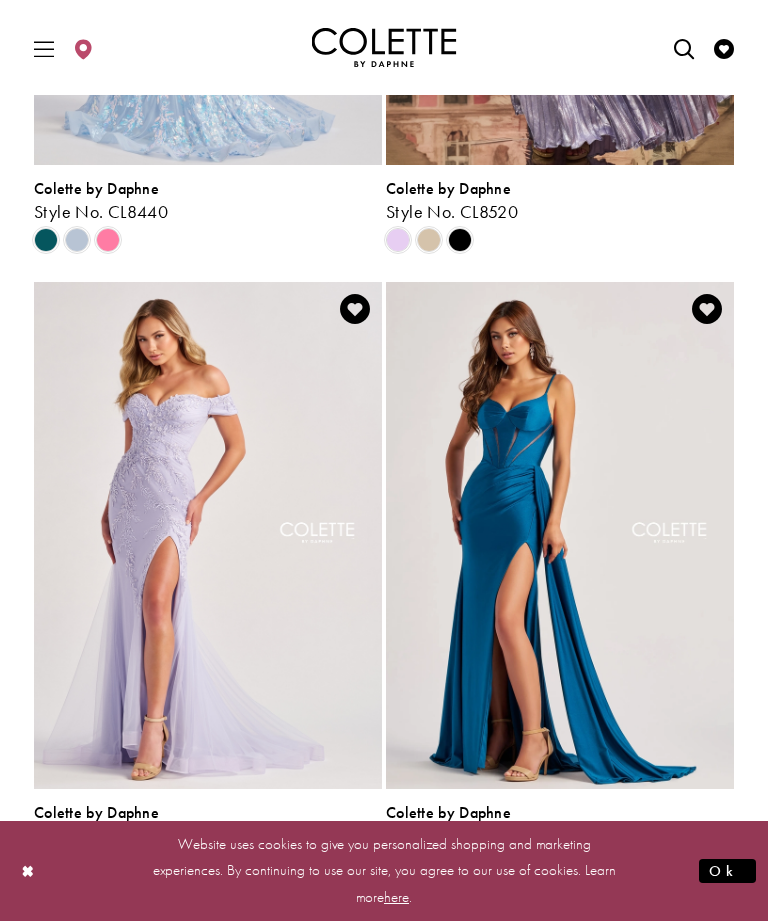 click at bounding box center [429, 864] 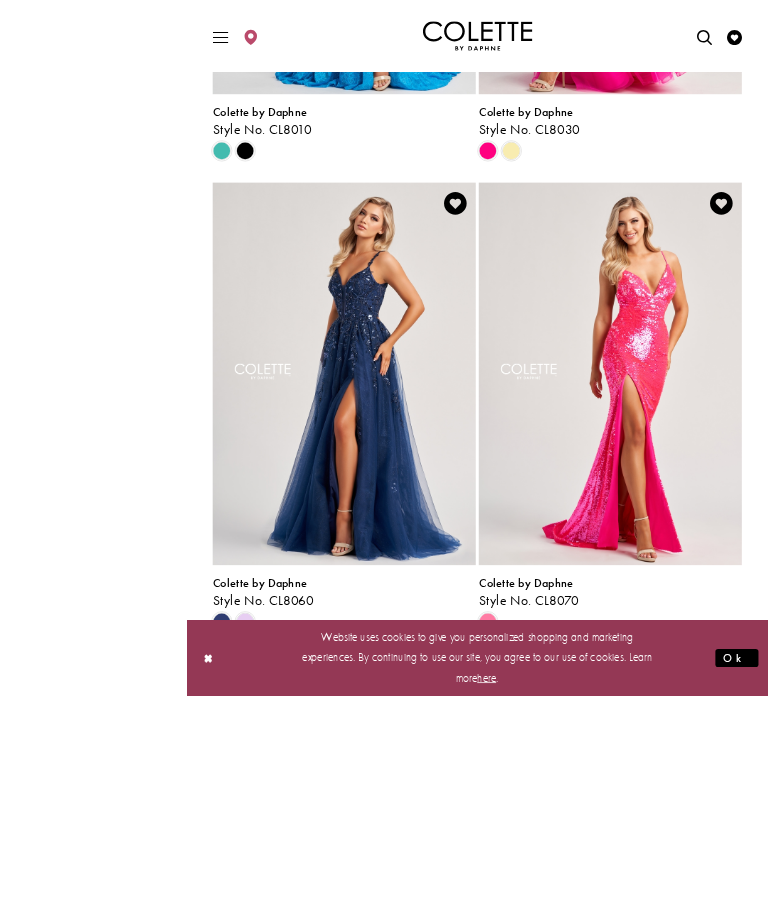 scroll, scrollTop: 4051, scrollLeft: 0, axis: vertical 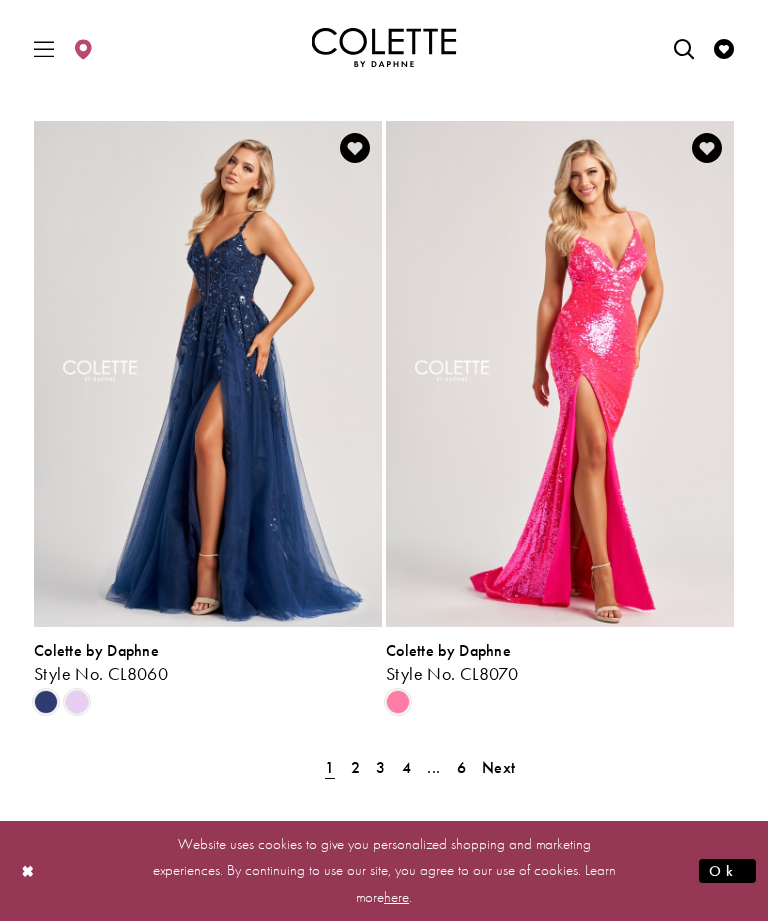 click on "2" at bounding box center (355, 767) 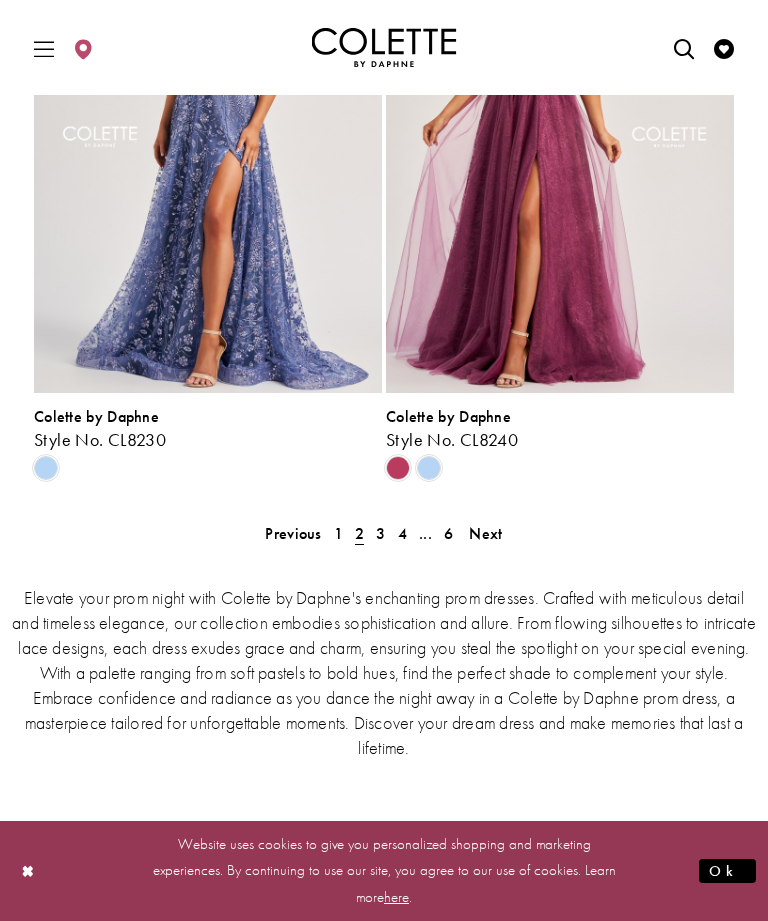 scroll, scrollTop: 4283, scrollLeft: 0, axis: vertical 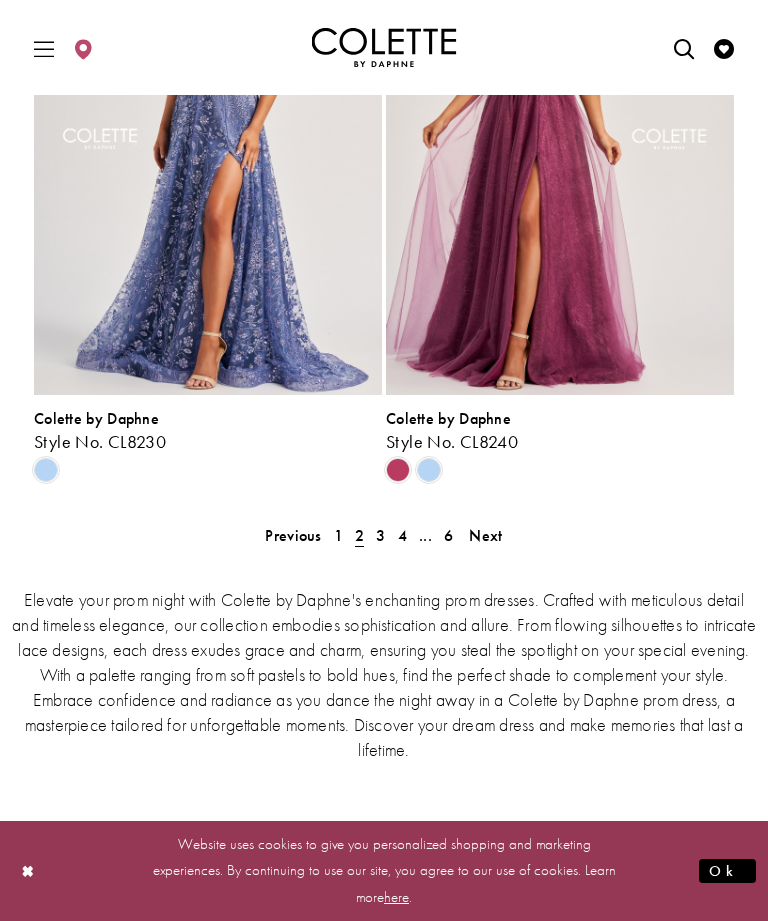 click on "4" at bounding box center (402, 535) 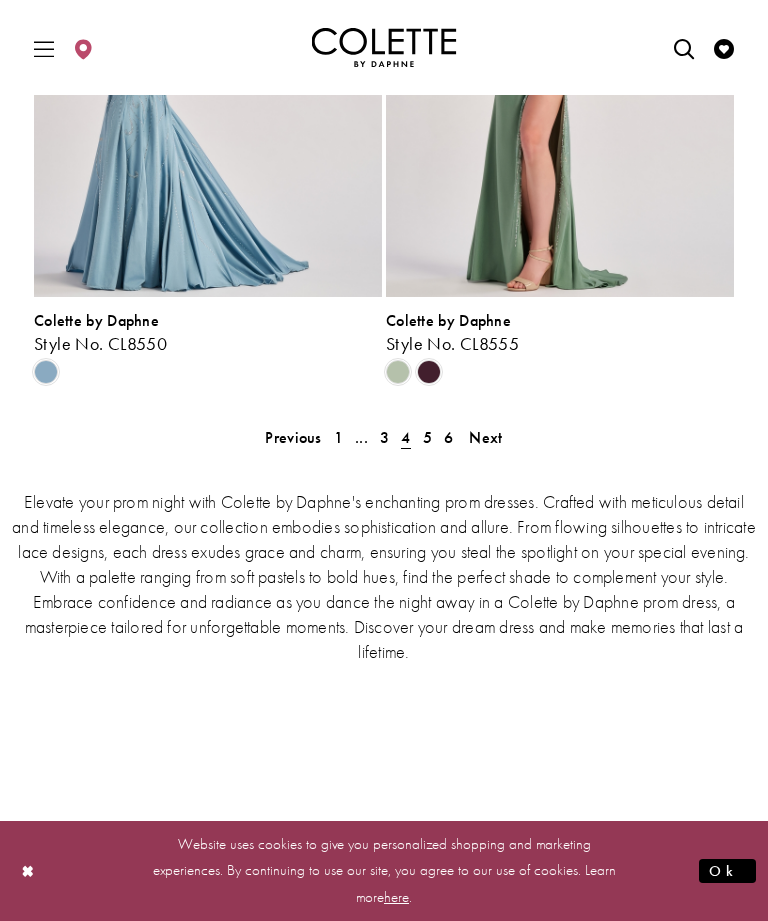 scroll, scrollTop: 4377, scrollLeft: 0, axis: vertical 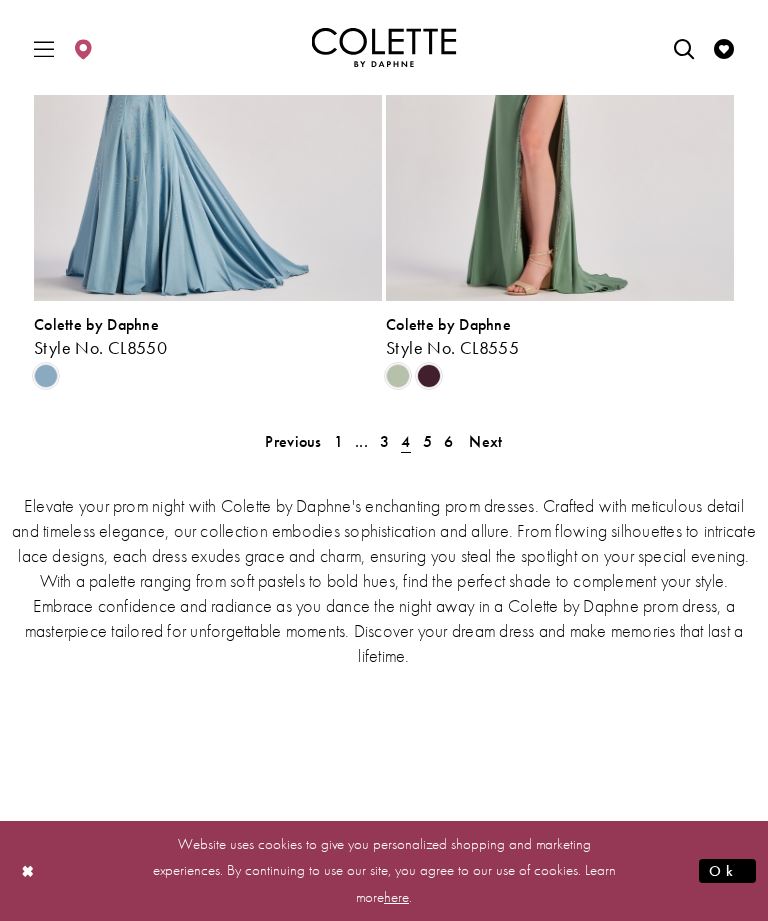 click on "5" at bounding box center [427, 441] 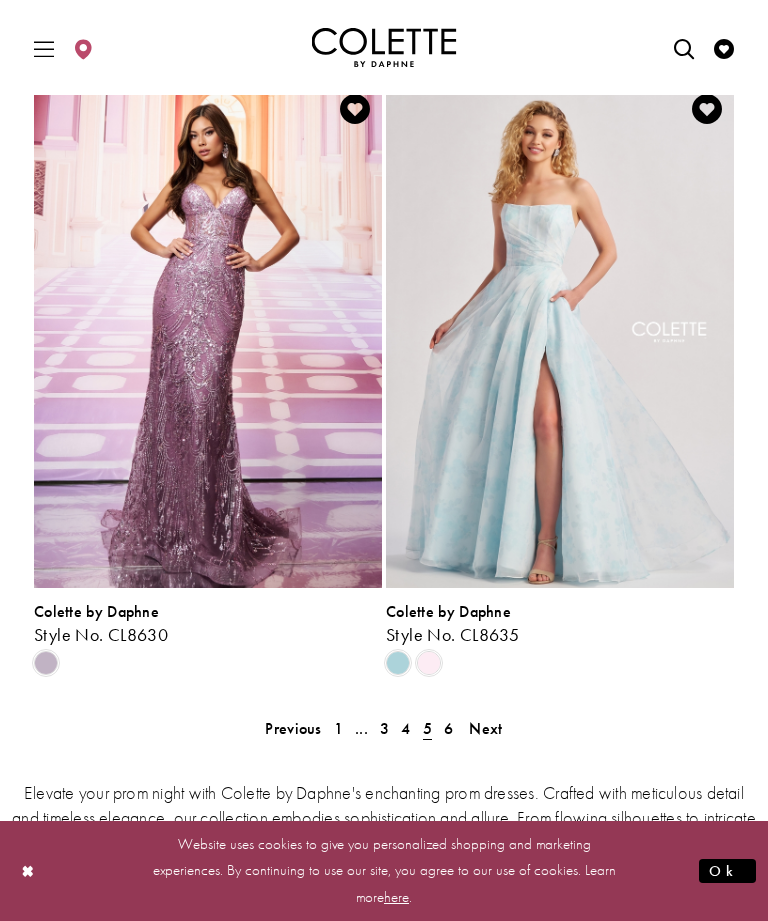 scroll, scrollTop: 4091, scrollLeft: 0, axis: vertical 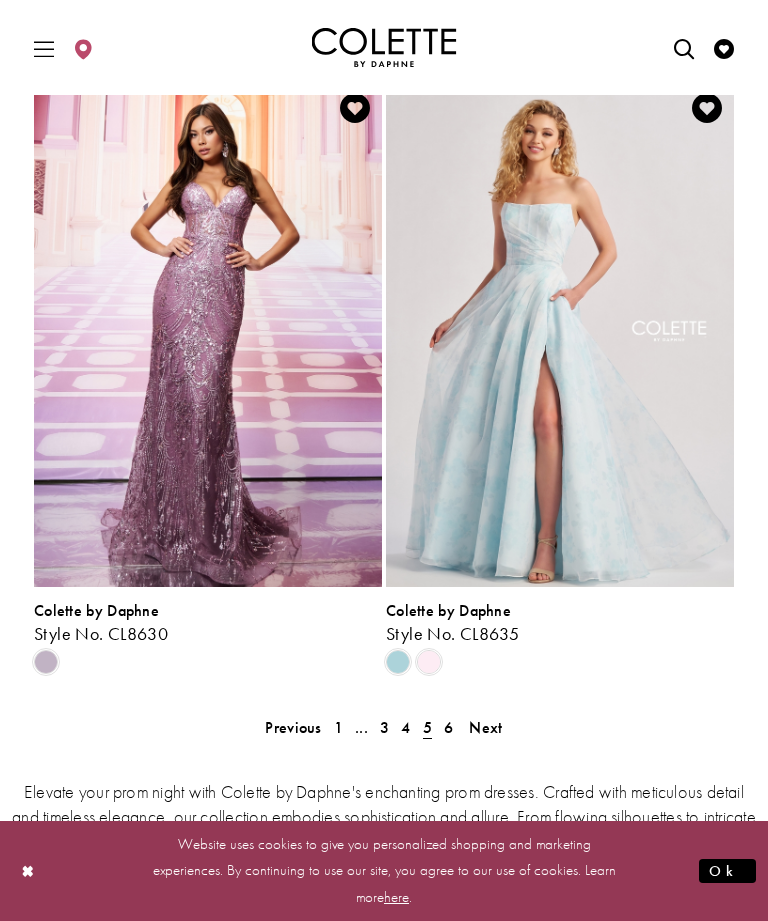 click on "6" at bounding box center (448, 727) 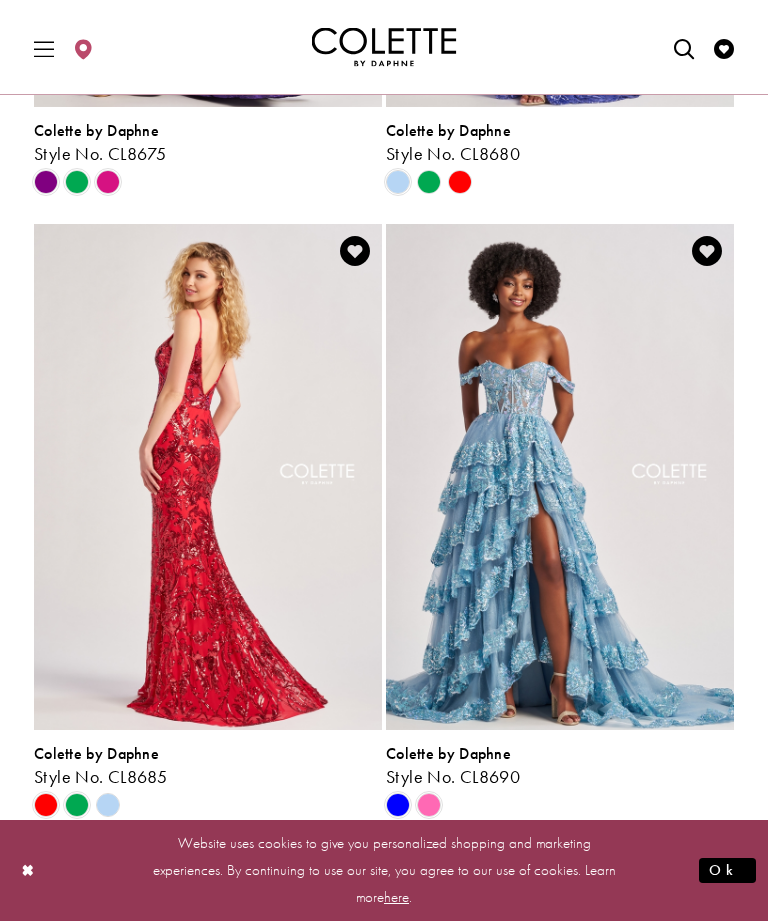 scroll, scrollTop: 2704, scrollLeft: 0, axis: vertical 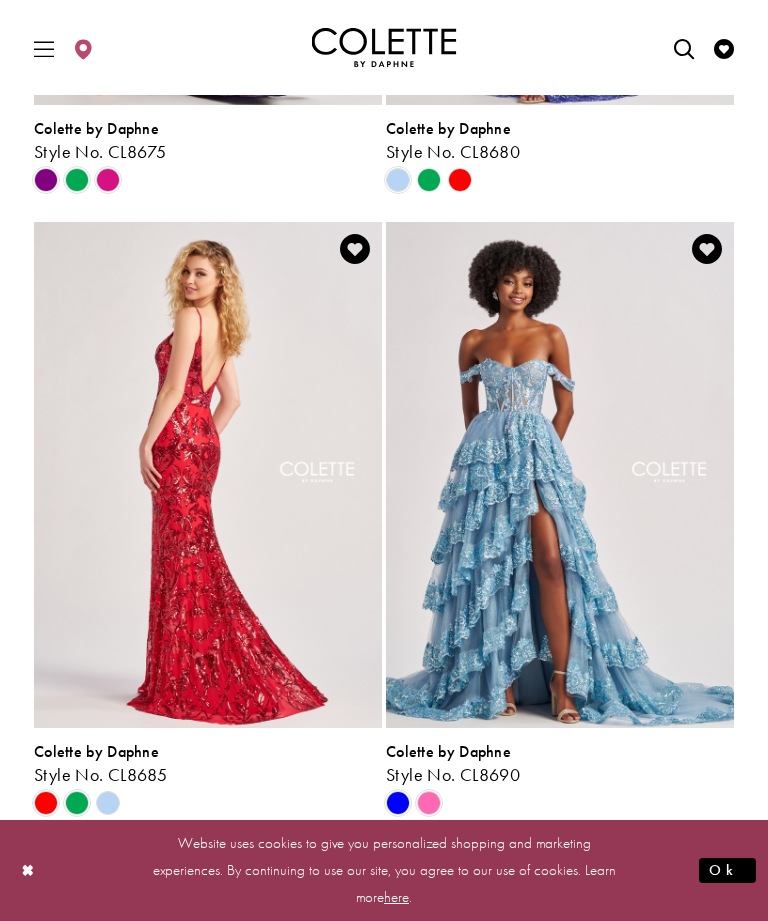 click at bounding box center [77, 803] 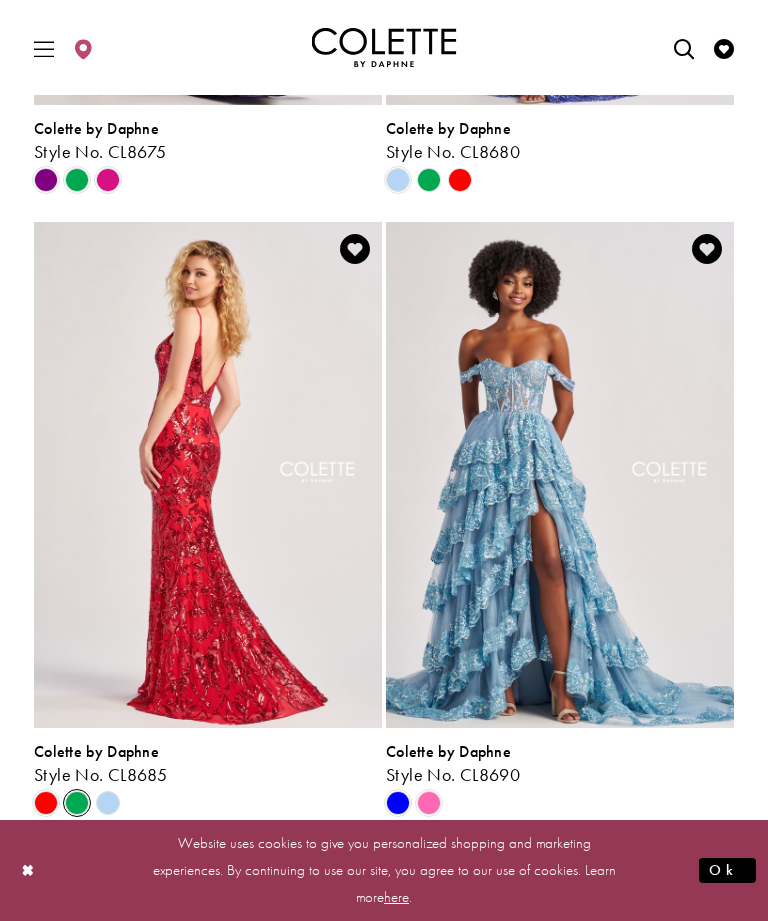 click at bounding box center [77, 803] 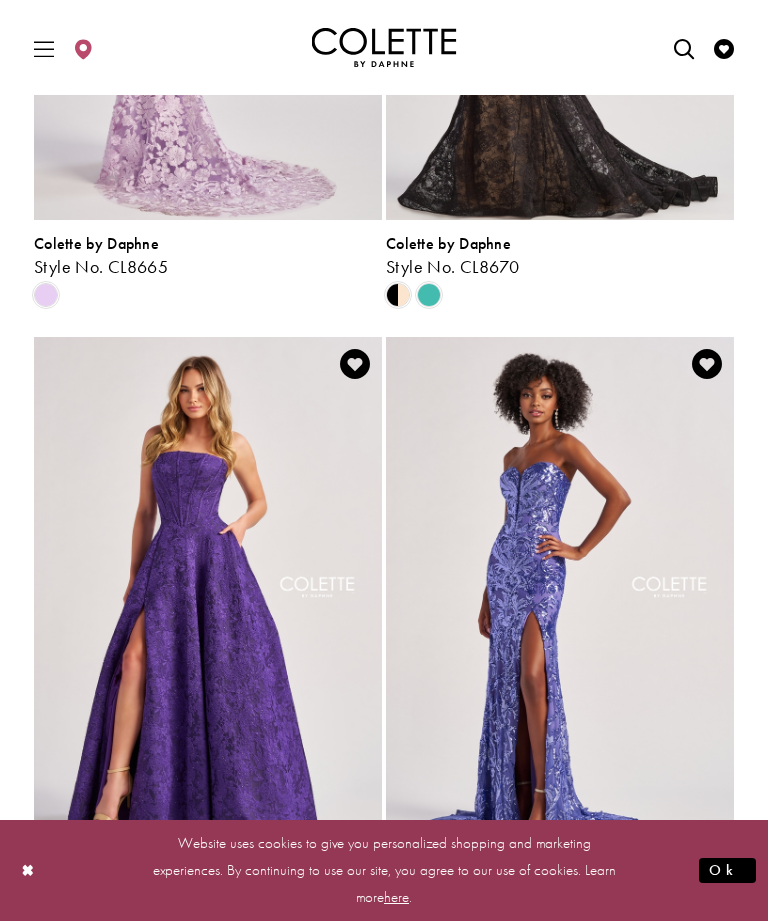 scroll, scrollTop: 1963, scrollLeft: 0, axis: vertical 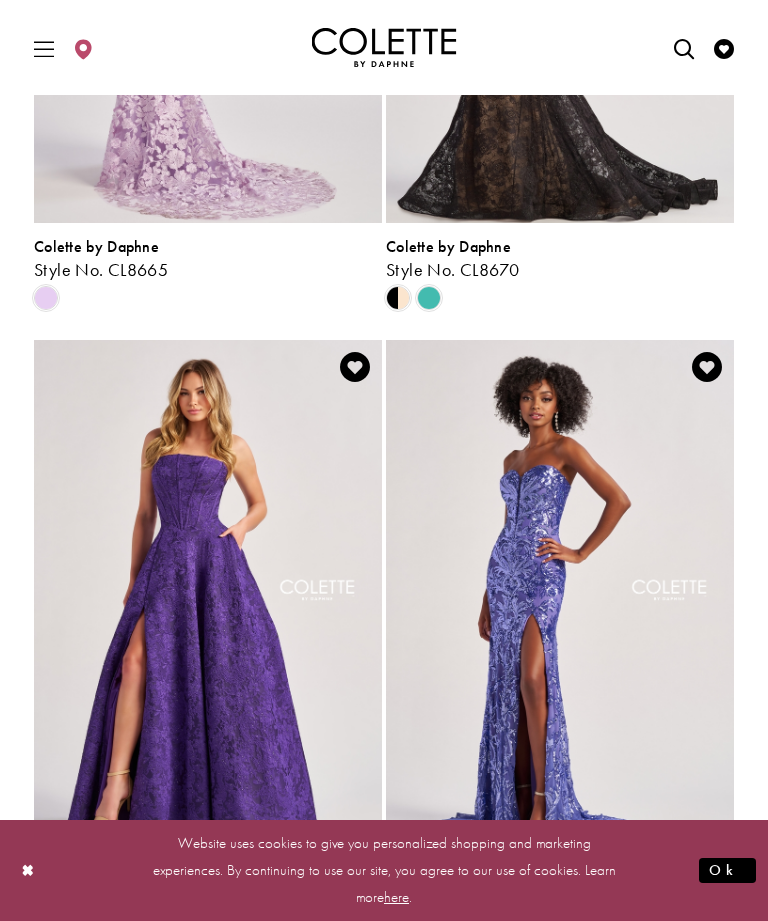 click at bounding box center (28, 870) 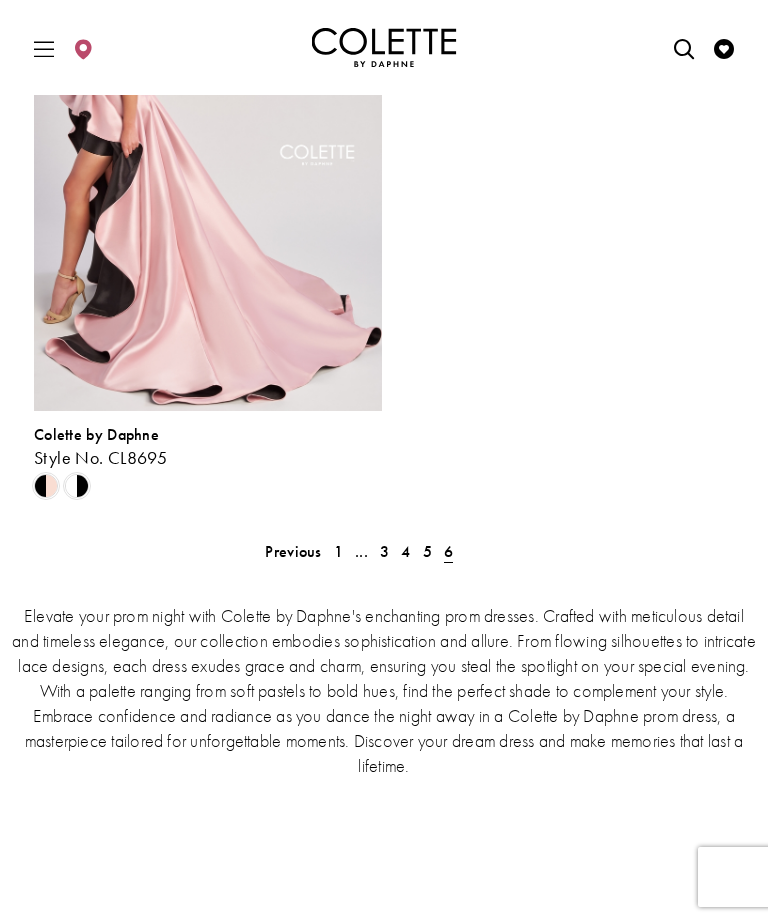 scroll, scrollTop: 3631, scrollLeft: 0, axis: vertical 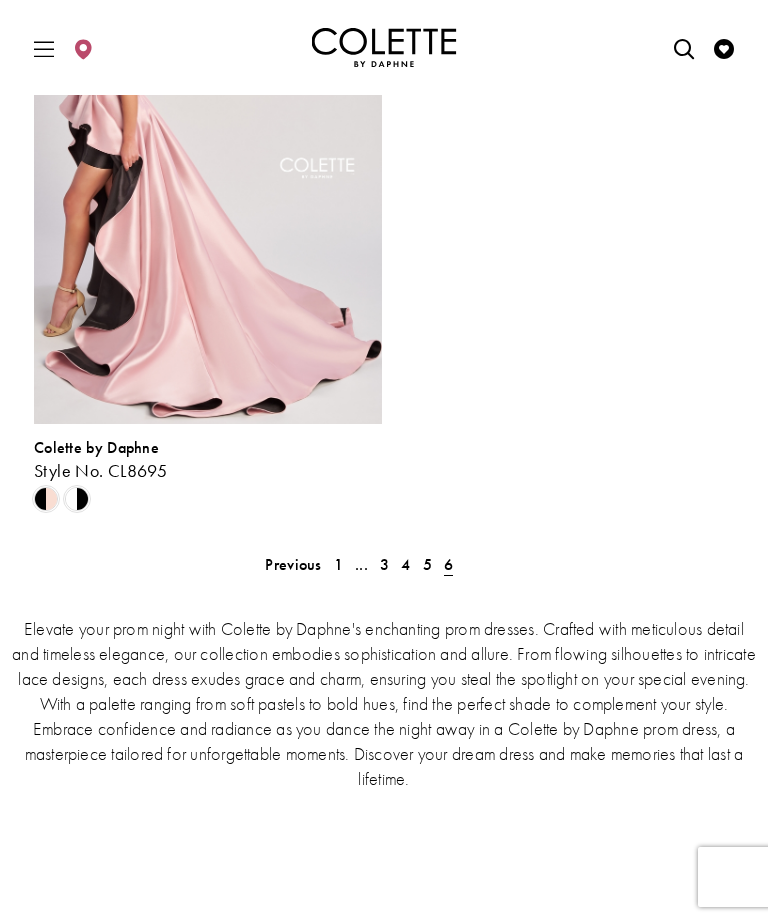click on "1" at bounding box center [338, 564] 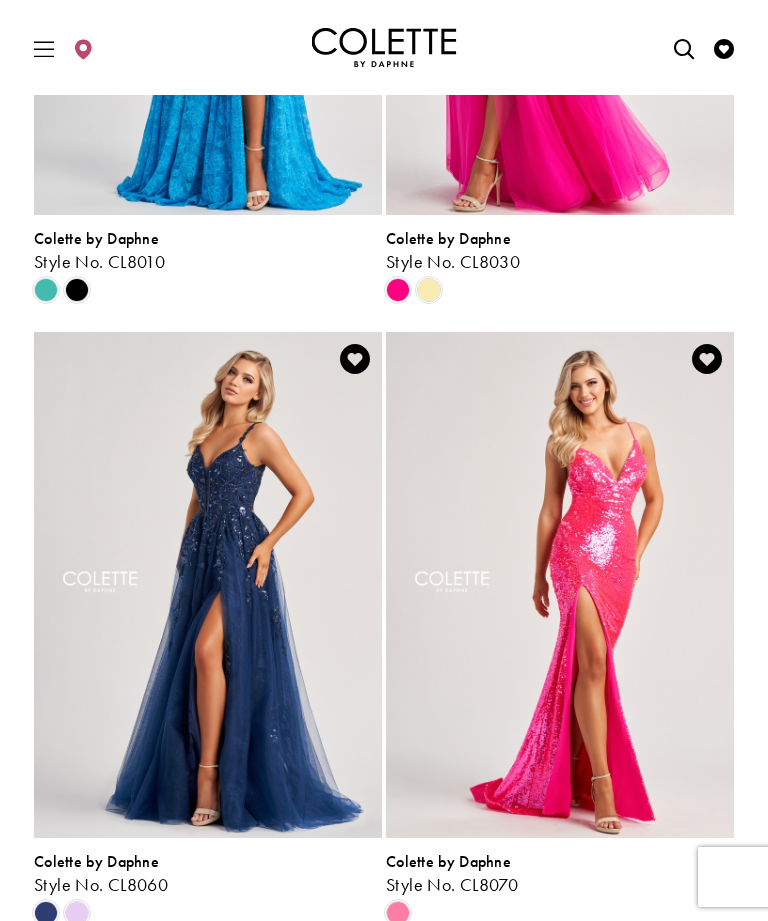 scroll, scrollTop: 3904, scrollLeft: 0, axis: vertical 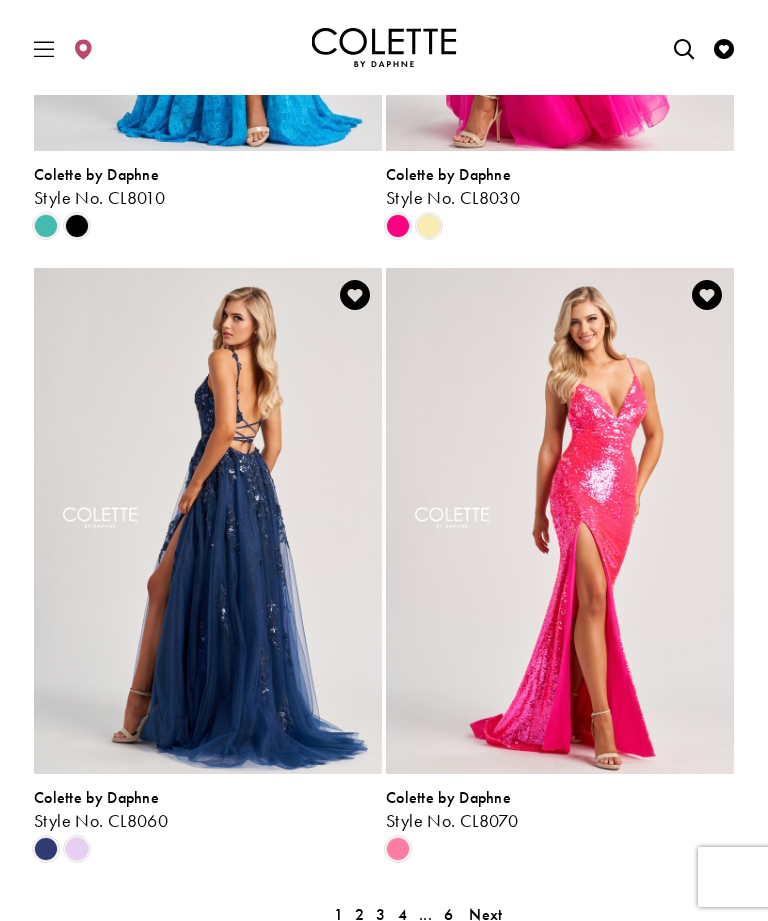 click at bounding box center [77, 849] 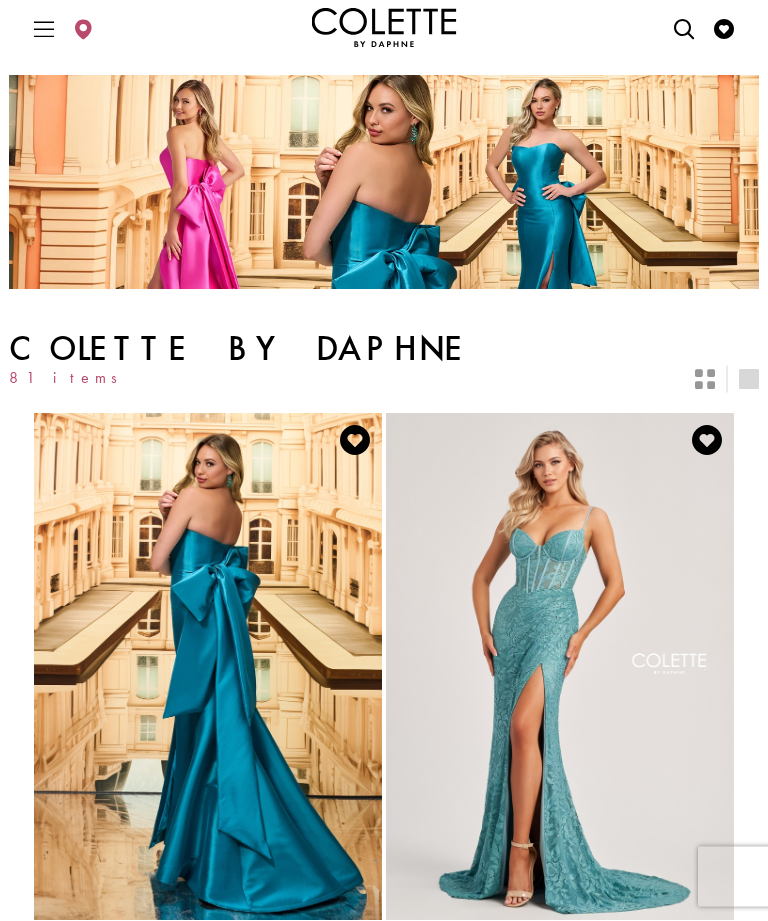 scroll, scrollTop: 0, scrollLeft: 0, axis: both 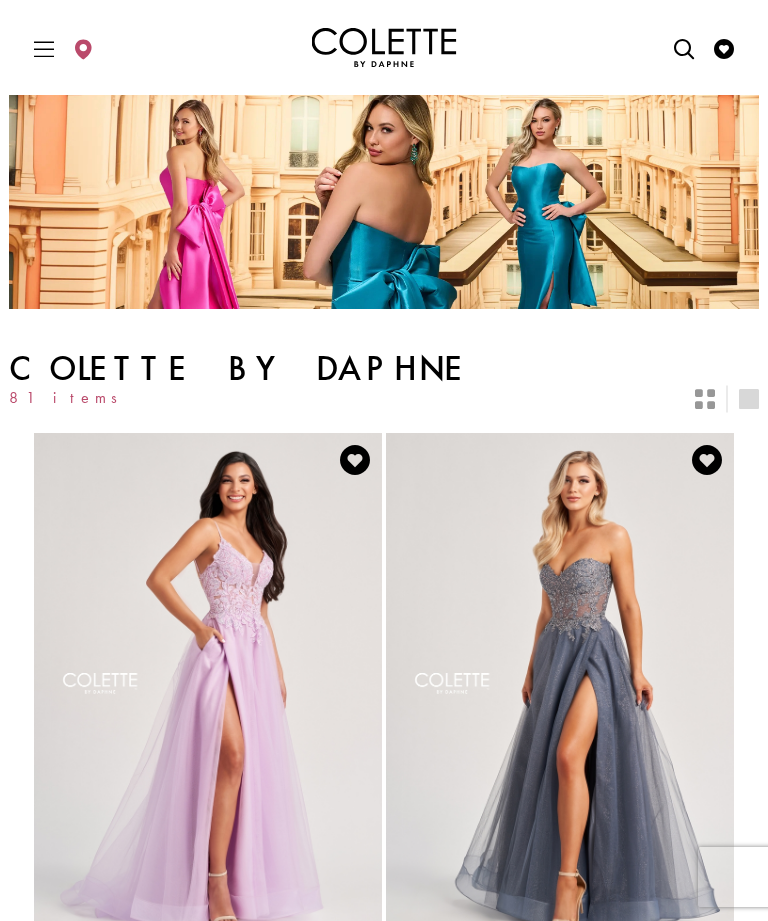 click at bounding box center (44, 49) 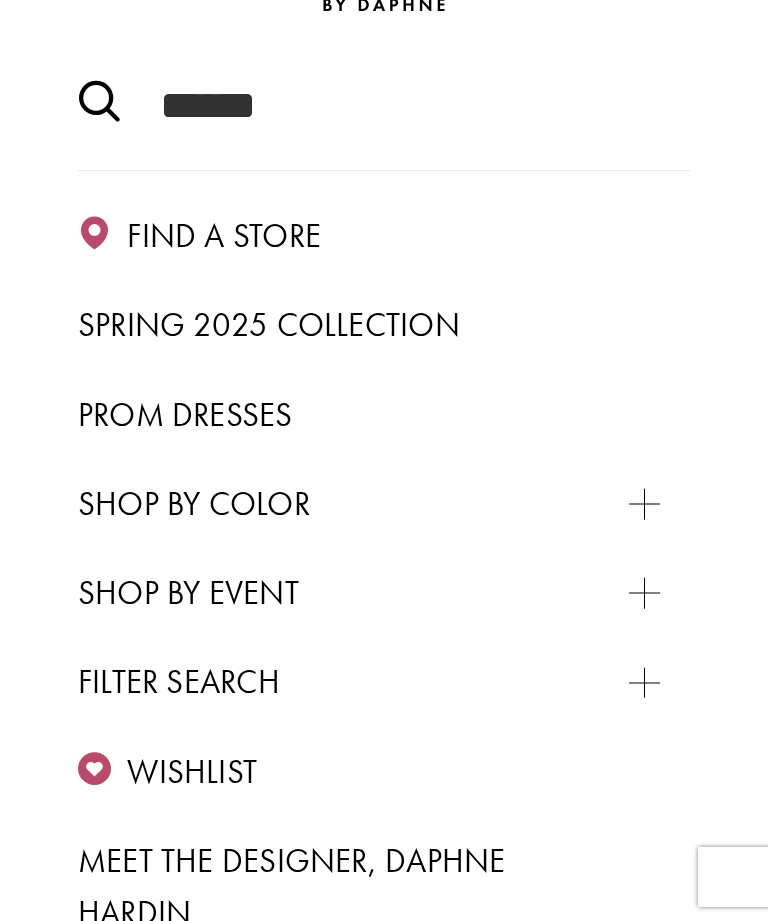 scroll, scrollTop: 194, scrollLeft: 0, axis: vertical 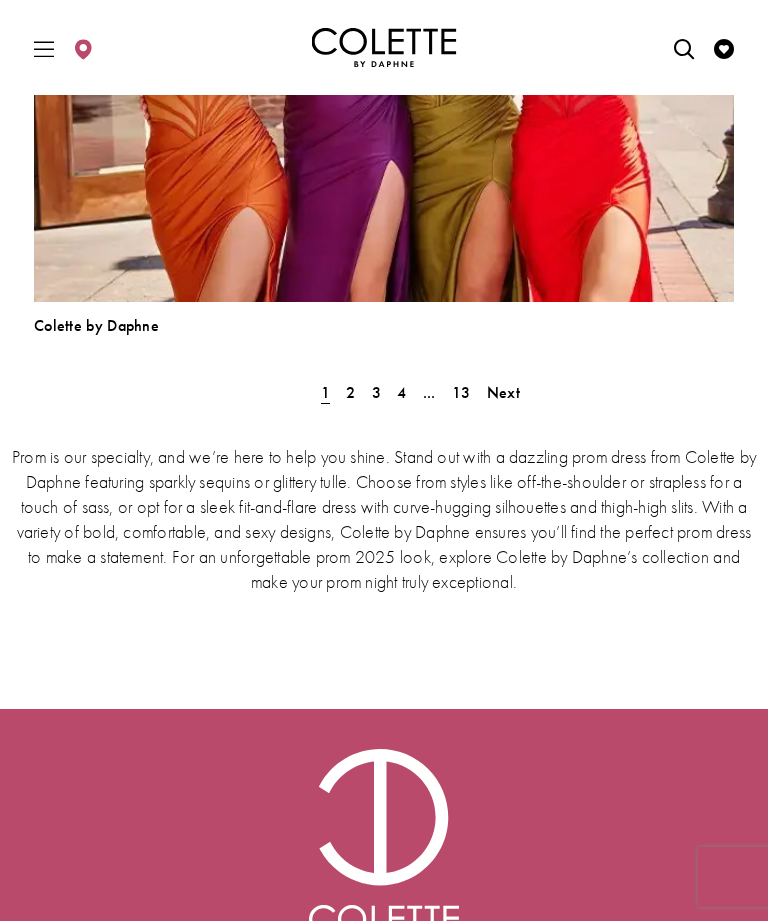 click on "2" at bounding box center [350, 392] 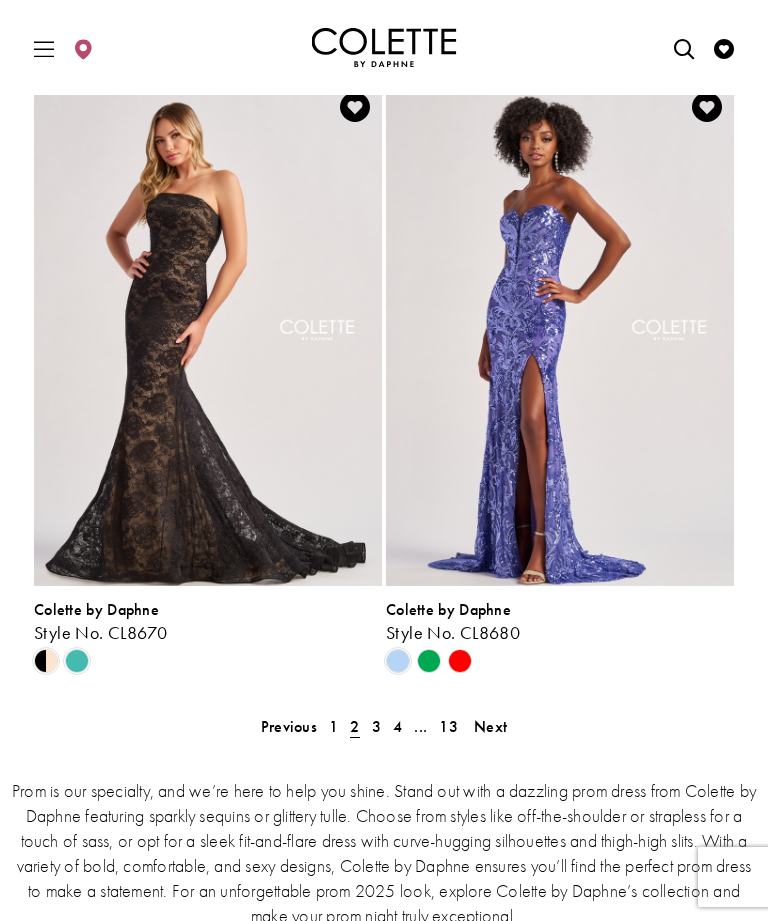 scroll, scrollTop: 4282, scrollLeft: 0, axis: vertical 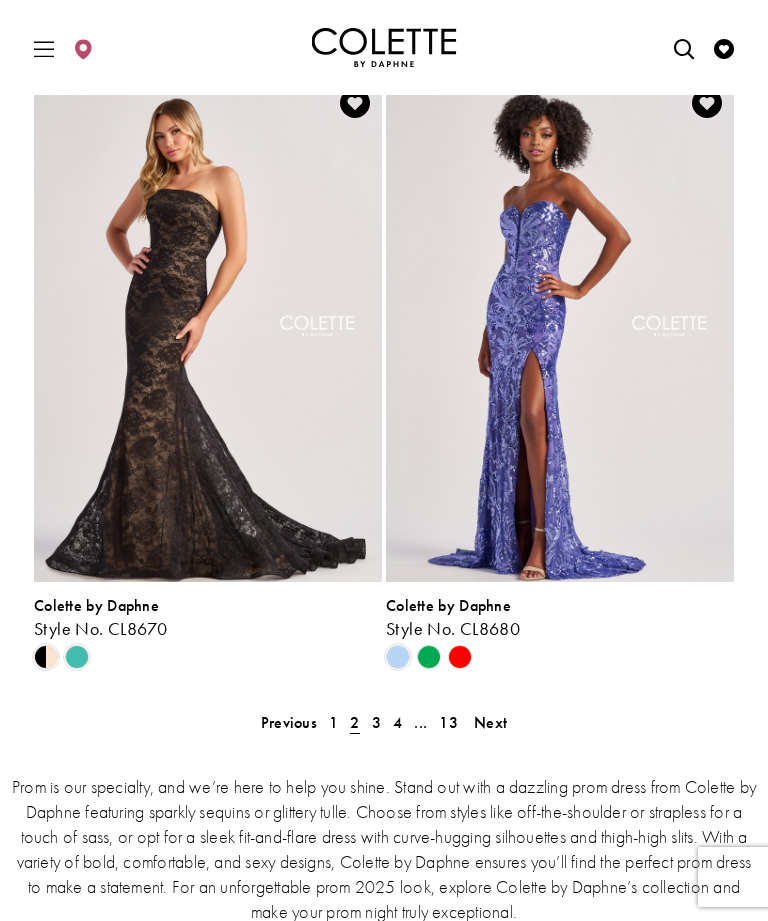 click on "3" at bounding box center [376, 722] 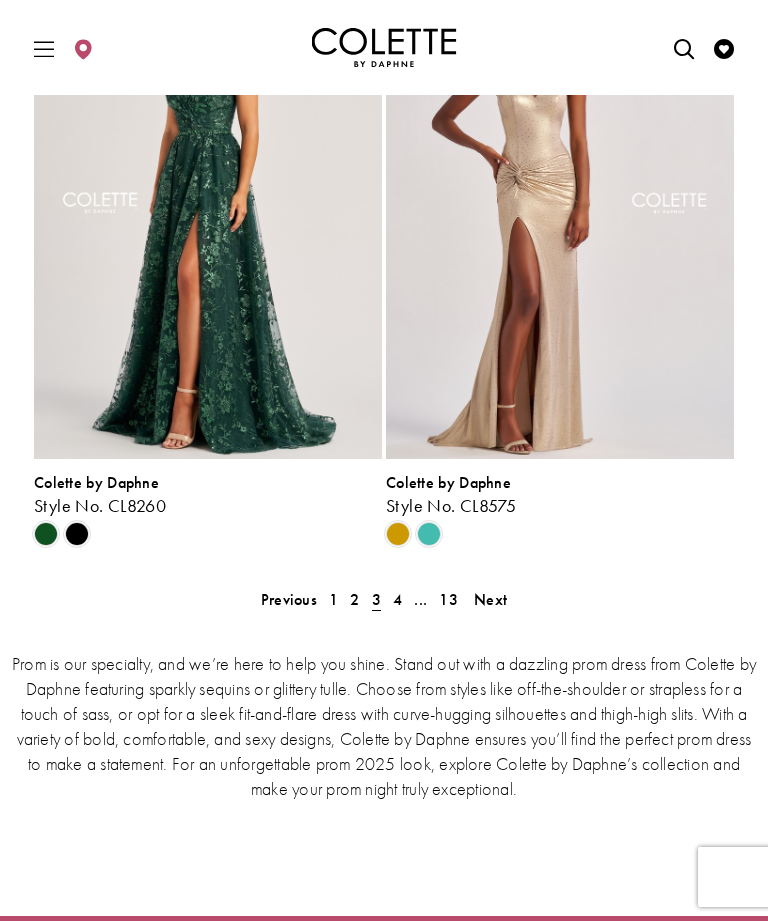 scroll, scrollTop: 4404, scrollLeft: 0, axis: vertical 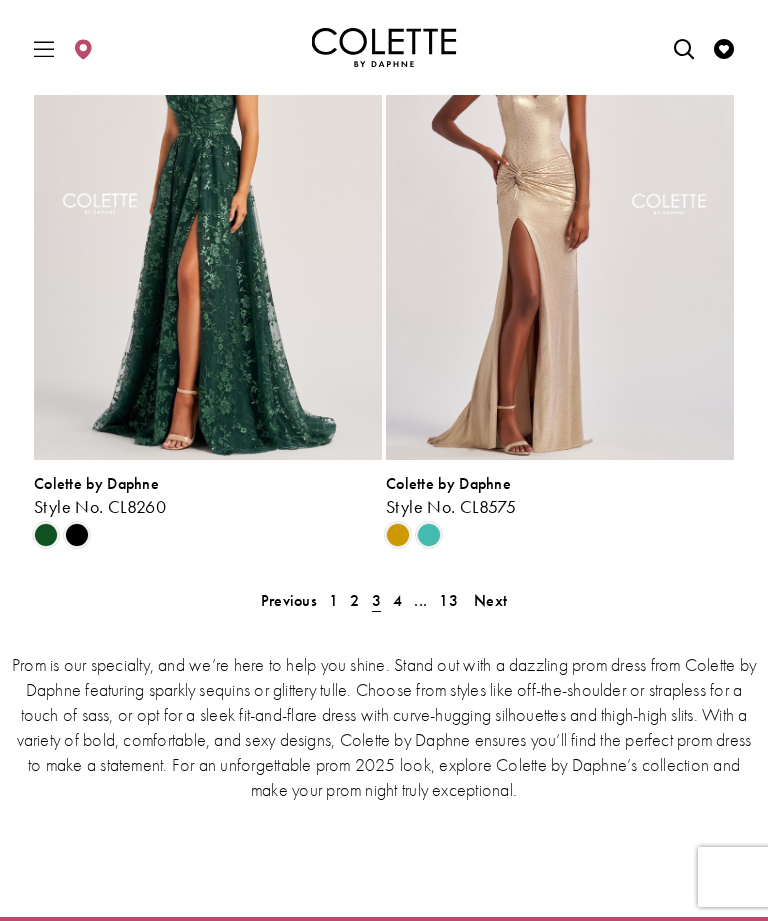 click on "4" at bounding box center (397, 600) 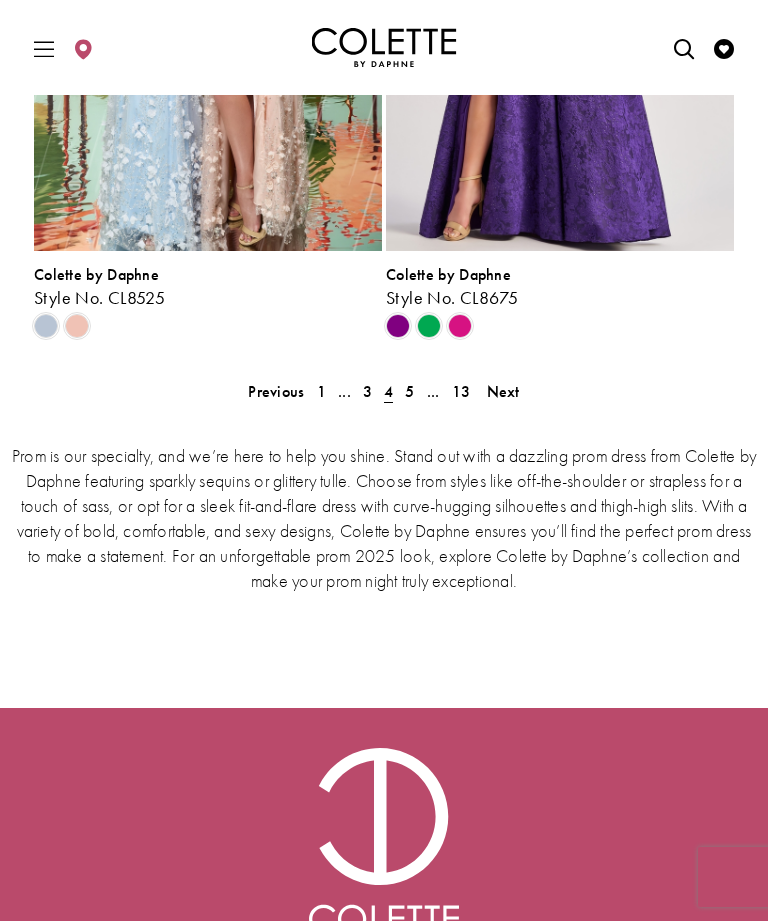 scroll, scrollTop: 4597, scrollLeft: 0, axis: vertical 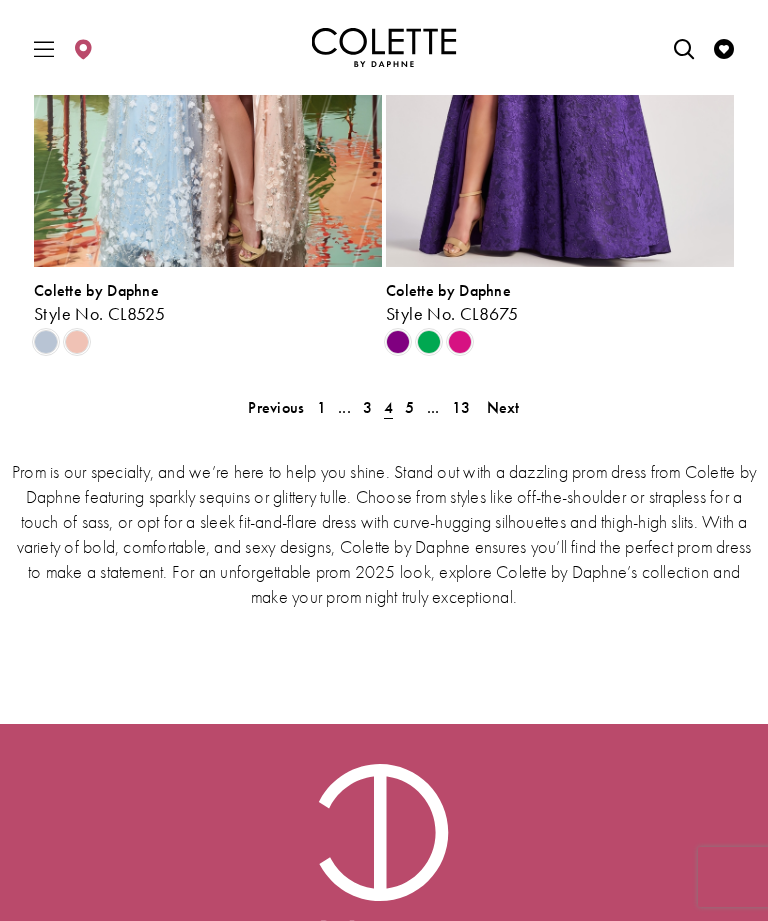 click on "5" at bounding box center [409, 407] 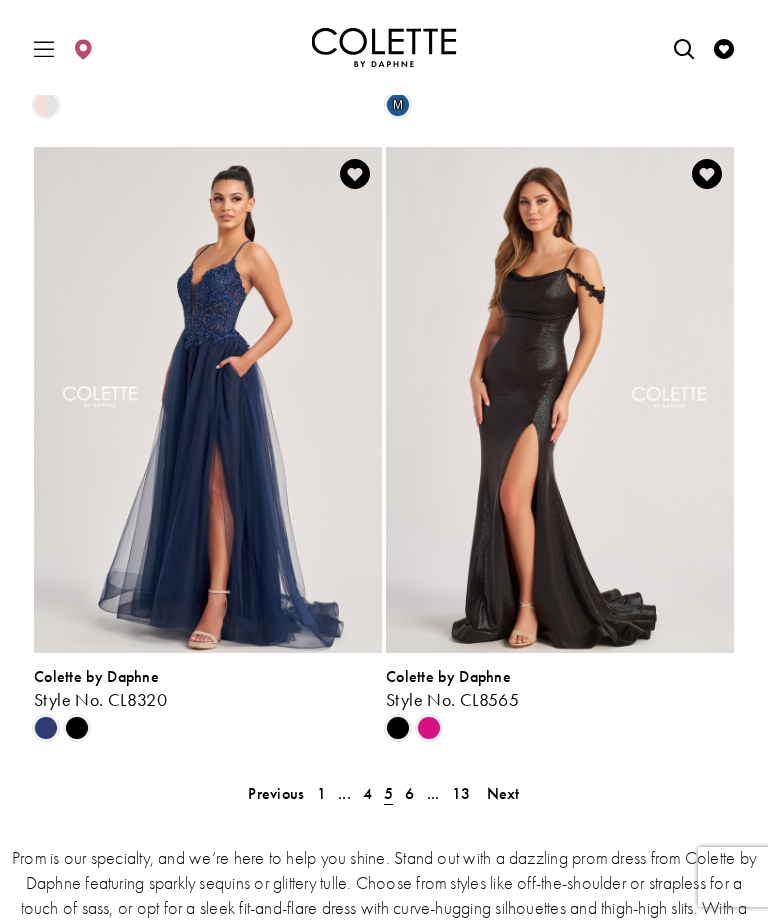 scroll, scrollTop: 4213, scrollLeft: 0, axis: vertical 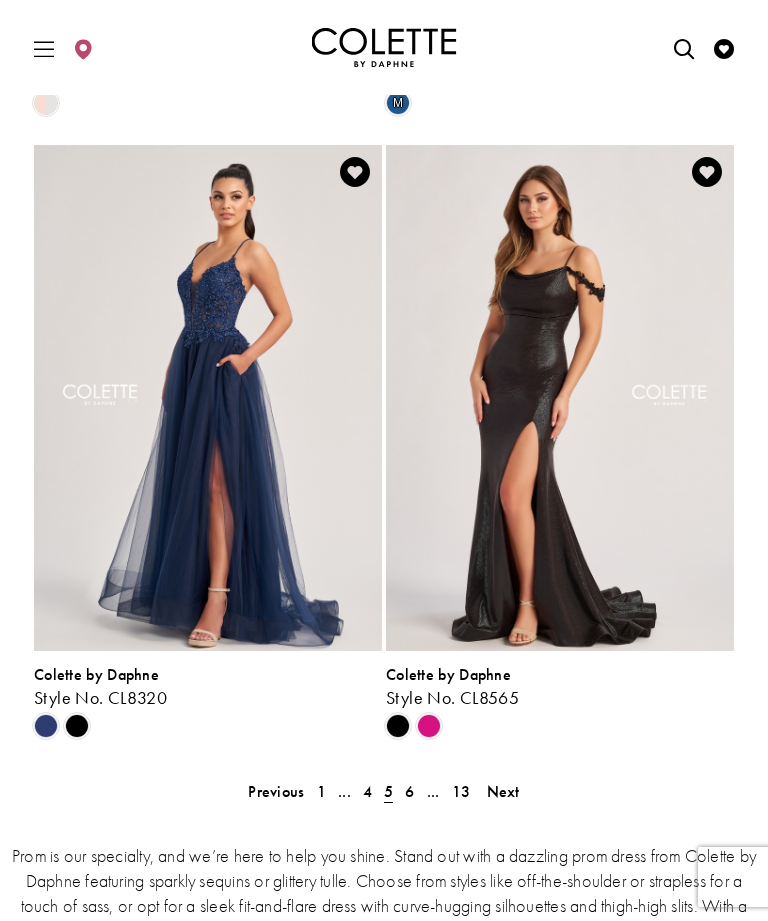 click at bounding box center (208, 398) 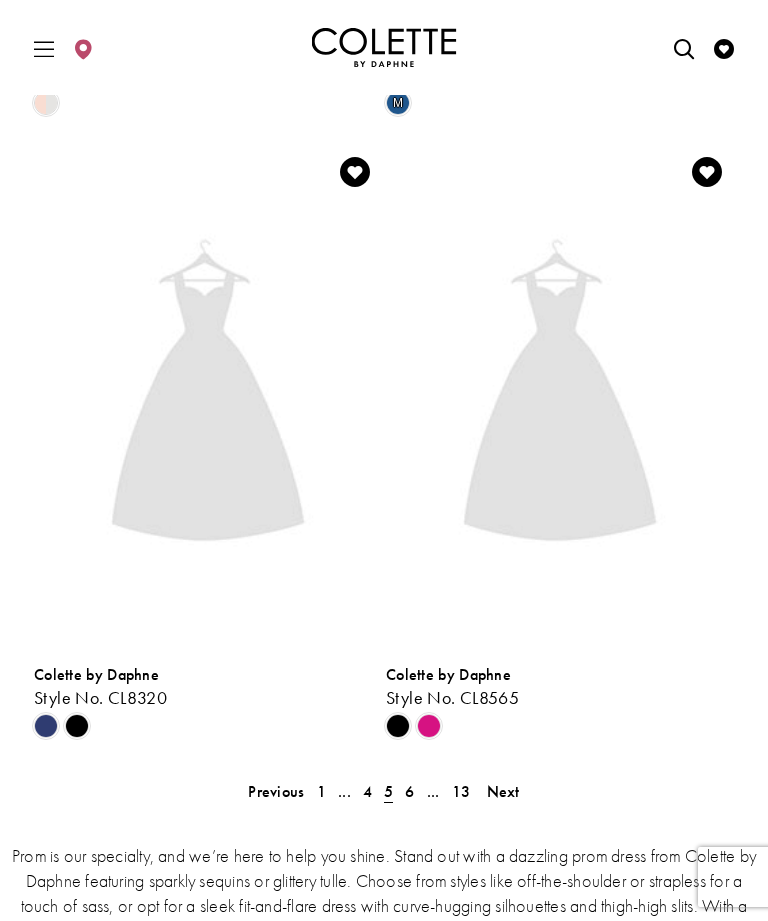 scroll, scrollTop: 4277, scrollLeft: 0, axis: vertical 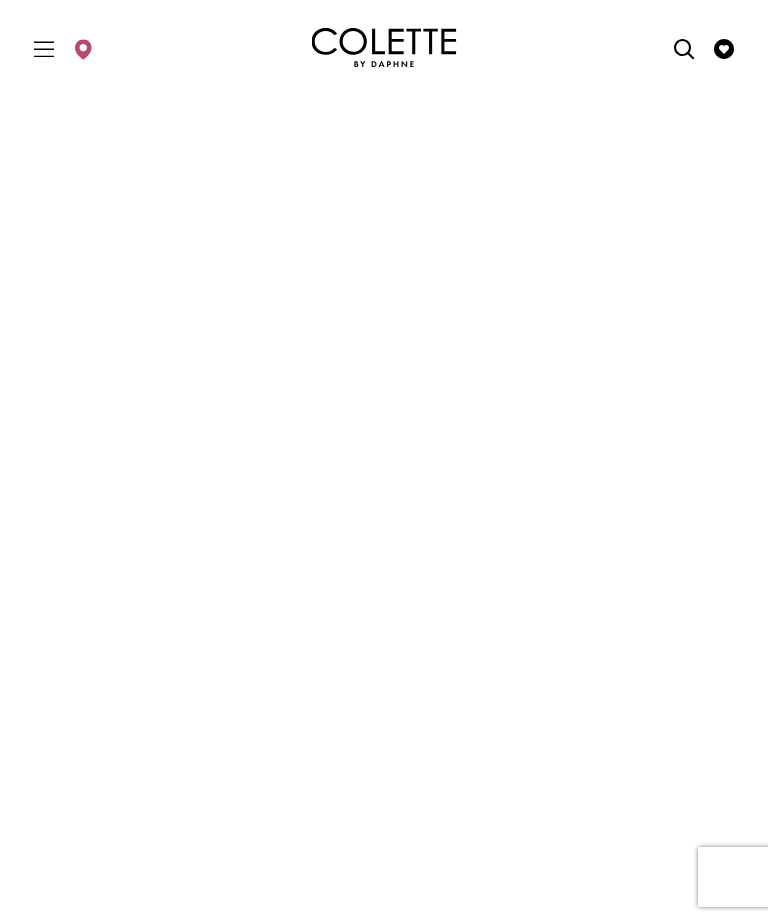 click at bounding box center (44, 49) 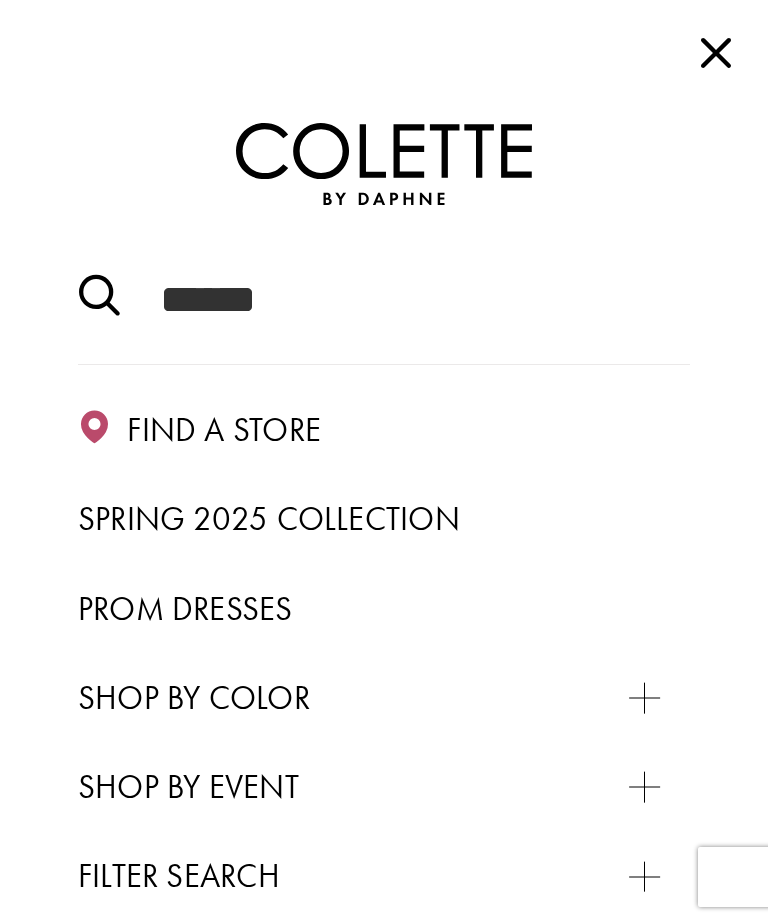 scroll, scrollTop: 0, scrollLeft: 0, axis: both 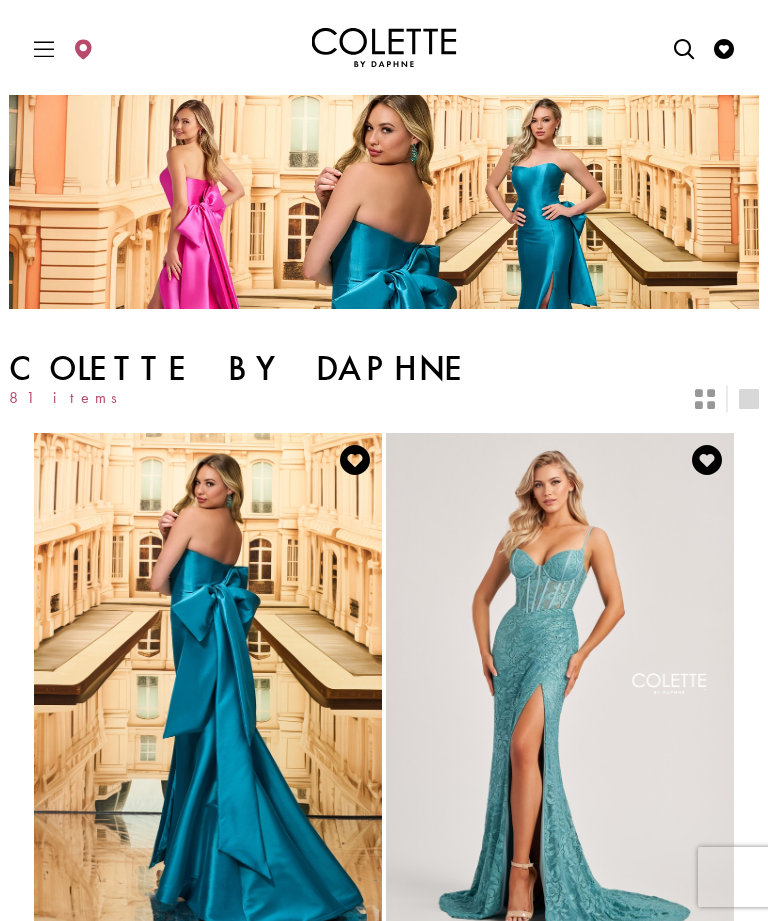 click at bounding box center (44, 49) 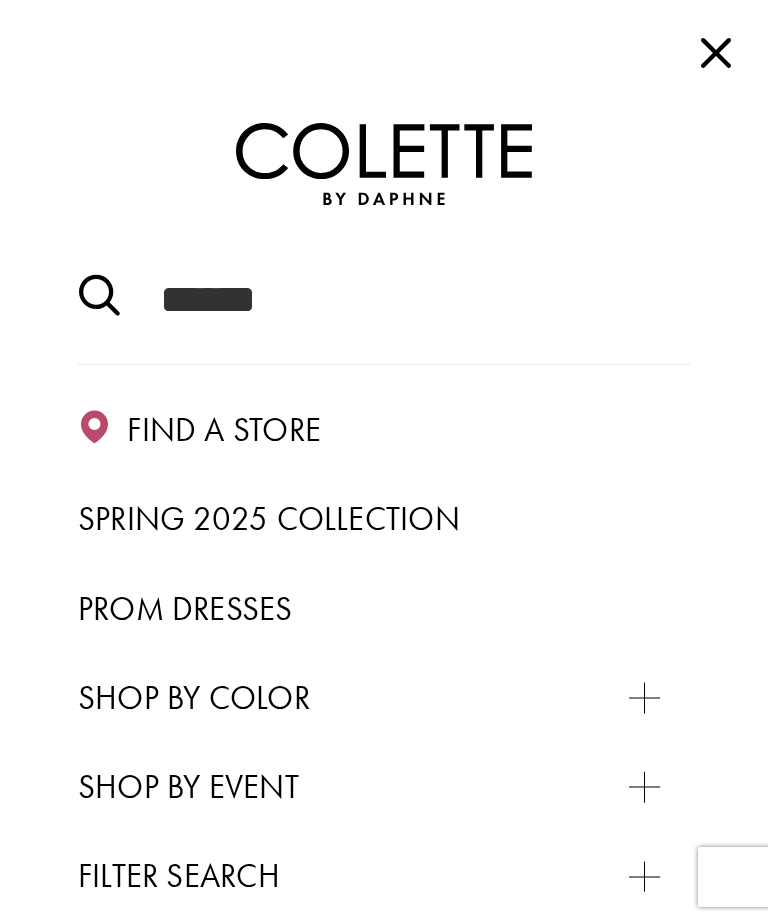 scroll, scrollTop: 0, scrollLeft: 0, axis: both 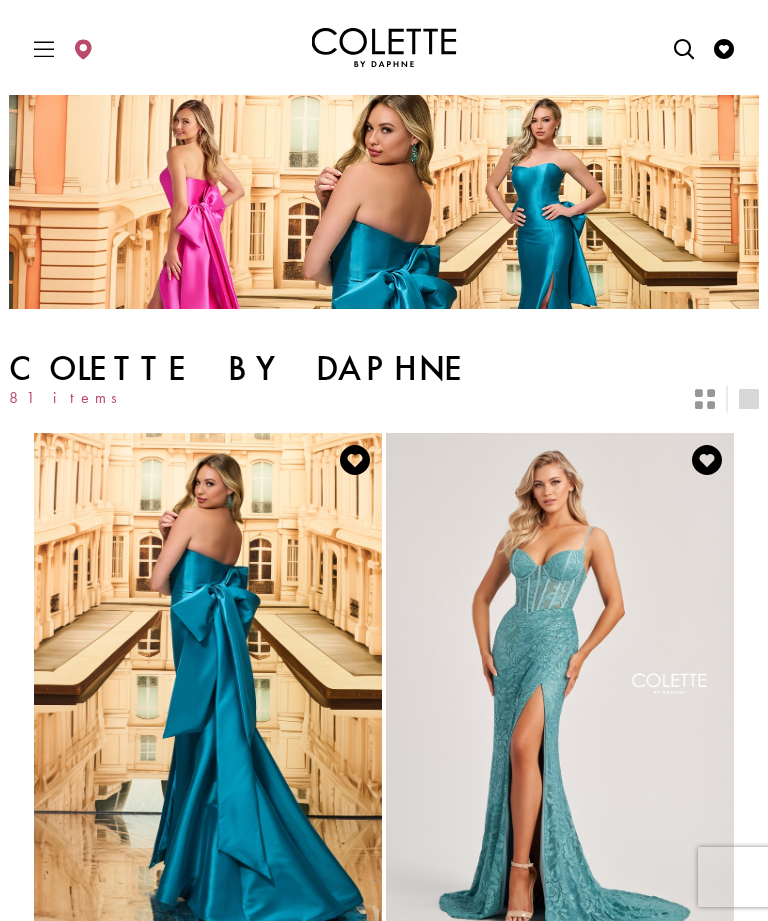 click at bounding box center (44, 49) 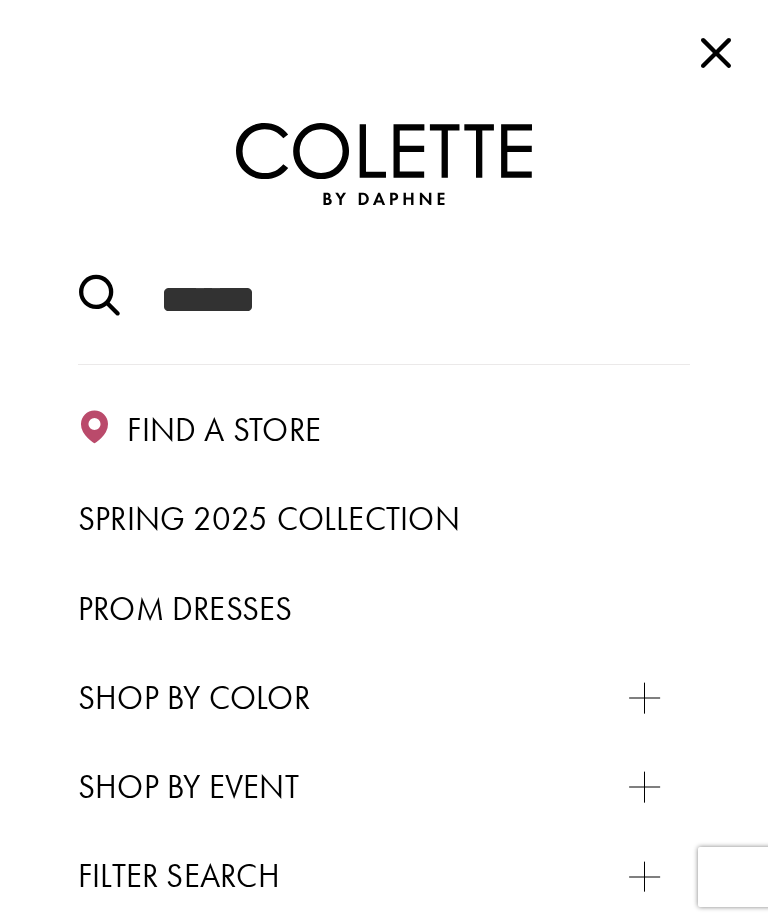 click at bounding box center [715, 52] 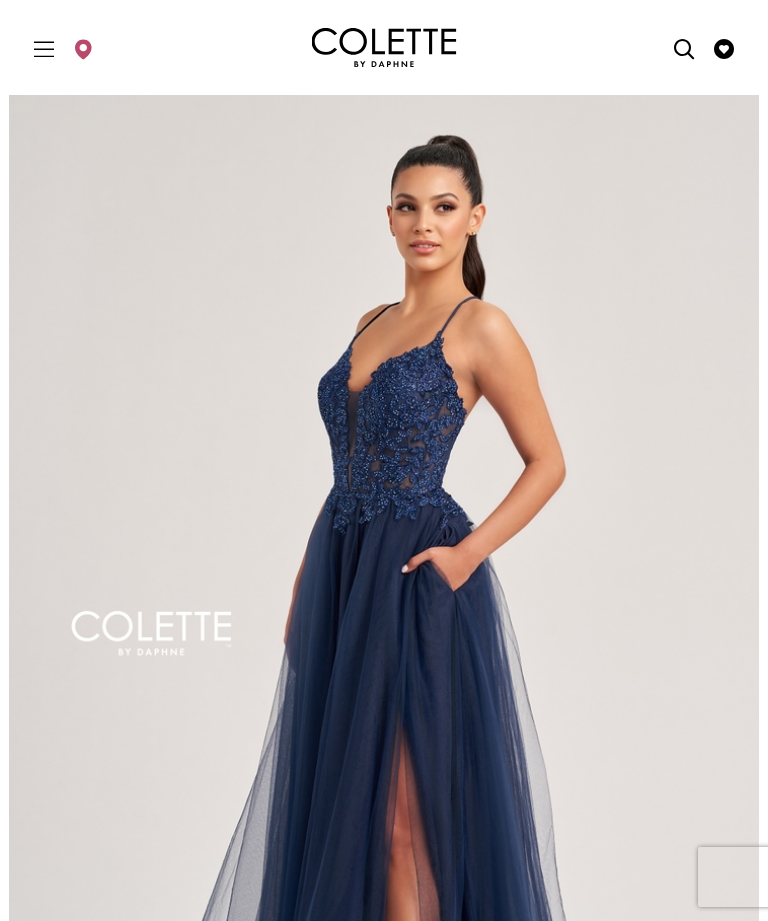 scroll, scrollTop: 64, scrollLeft: 0, axis: vertical 